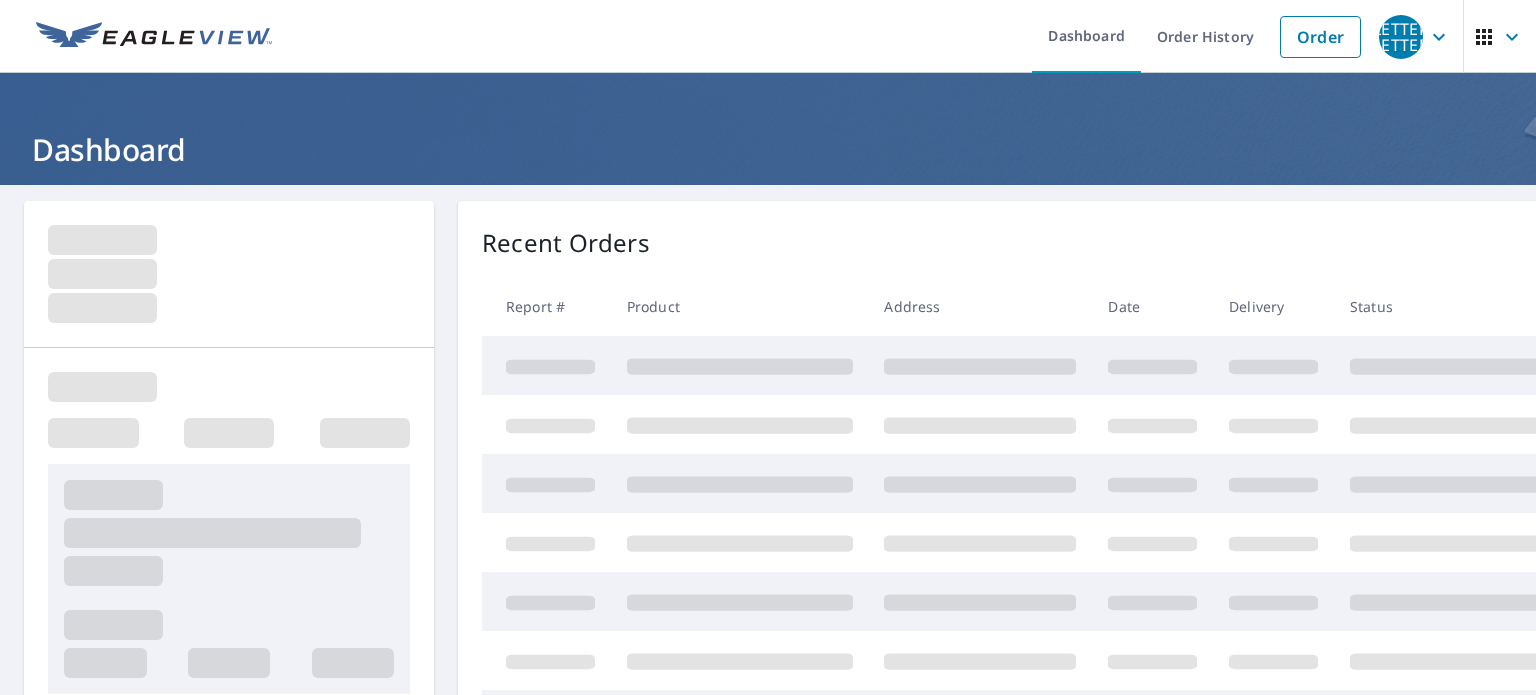 scroll, scrollTop: 0, scrollLeft: 0, axis: both 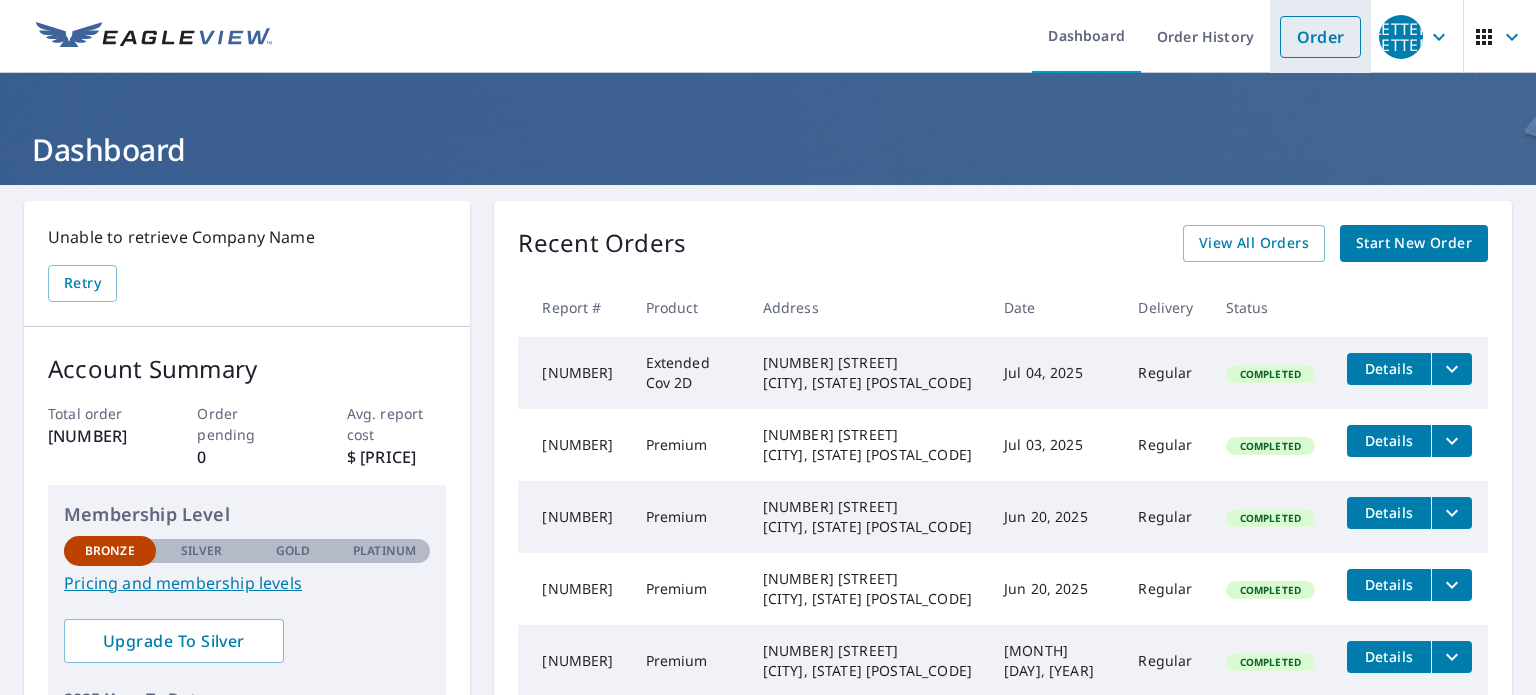 click on "Order" at bounding box center [1320, 37] 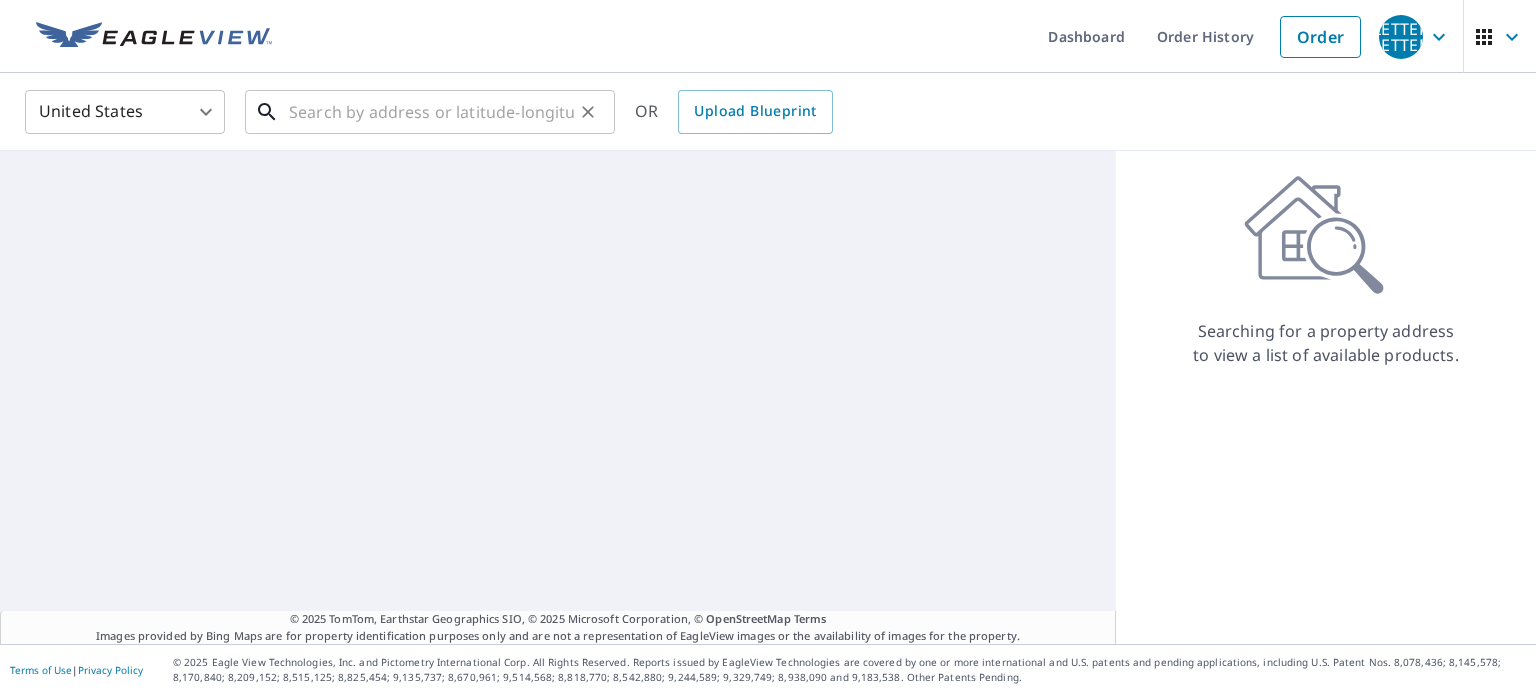 click at bounding box center [431, 112] 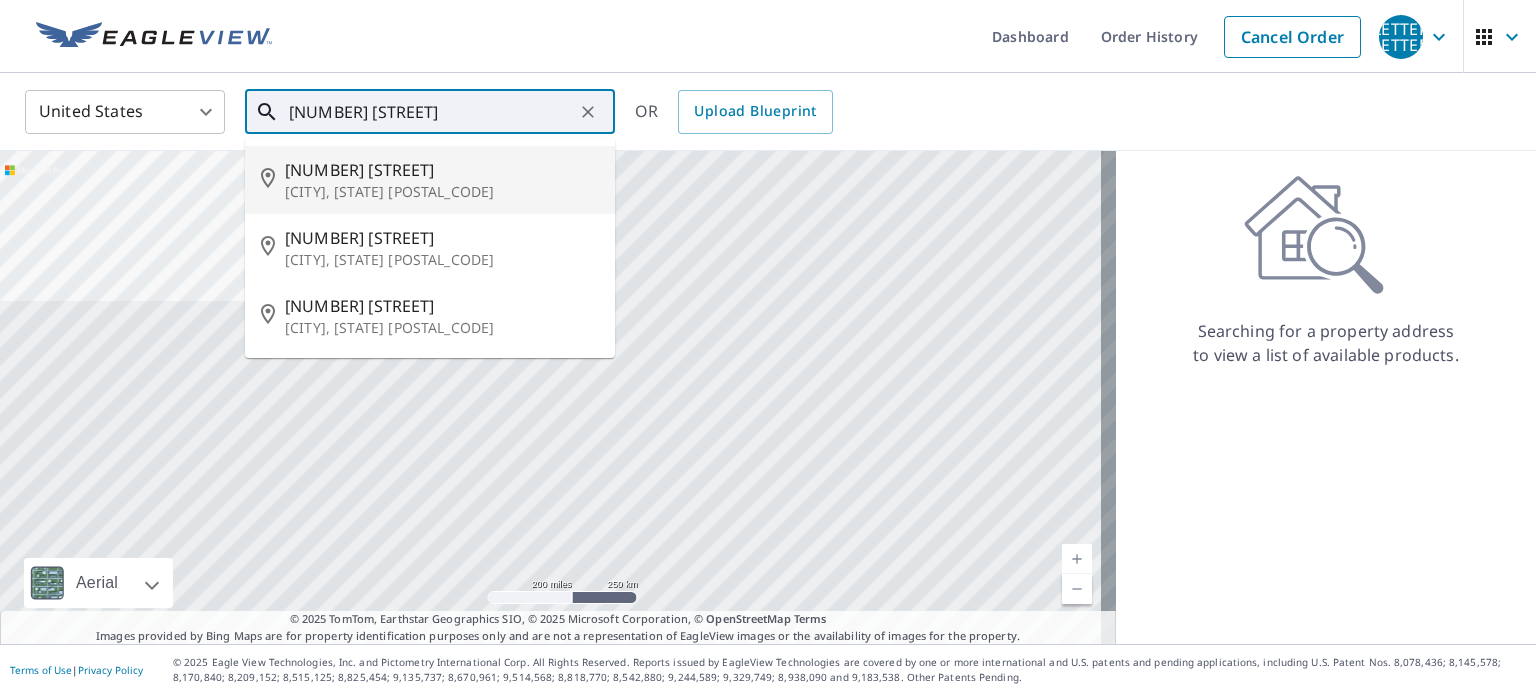click on "[NUMBER] [STREET]" at bounding box center [442, 170] 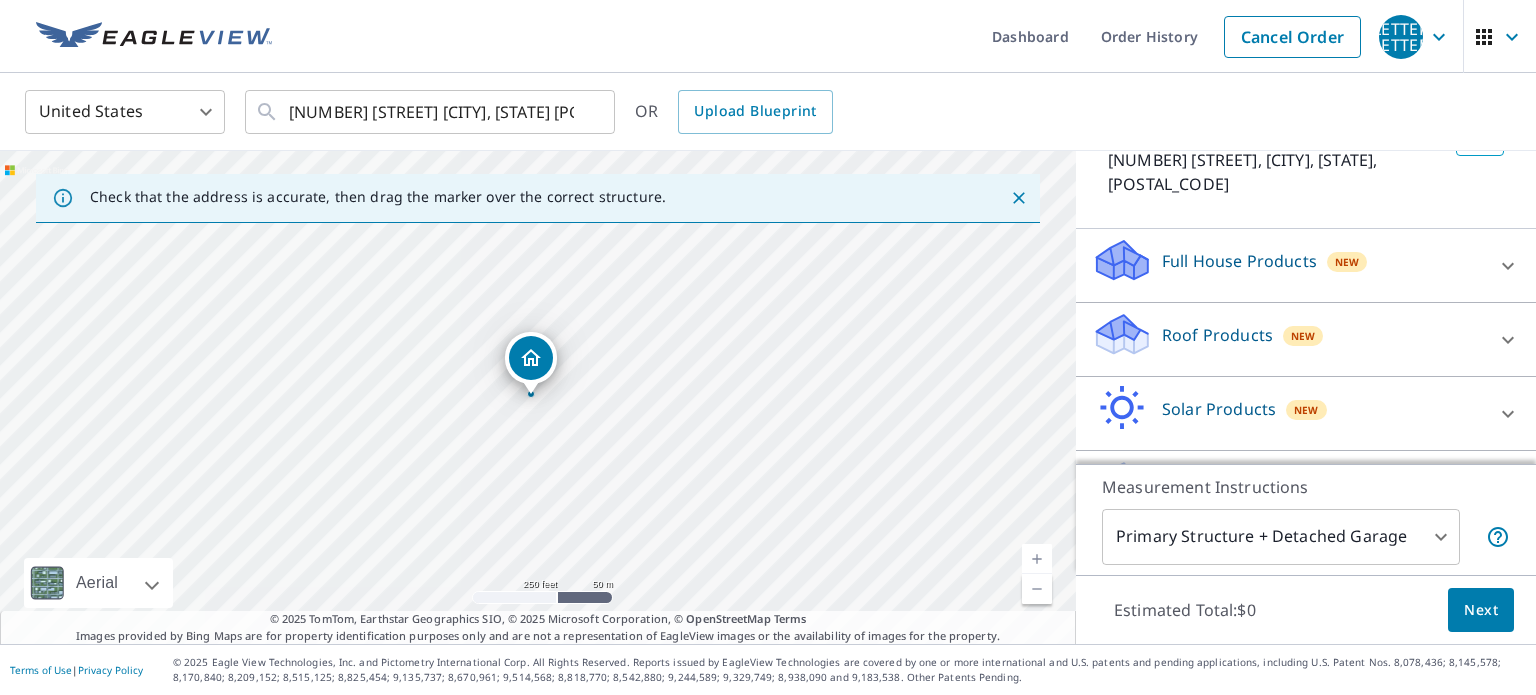 scroll, scrollTop: 188, scrollLeft: 0, axis: vertical 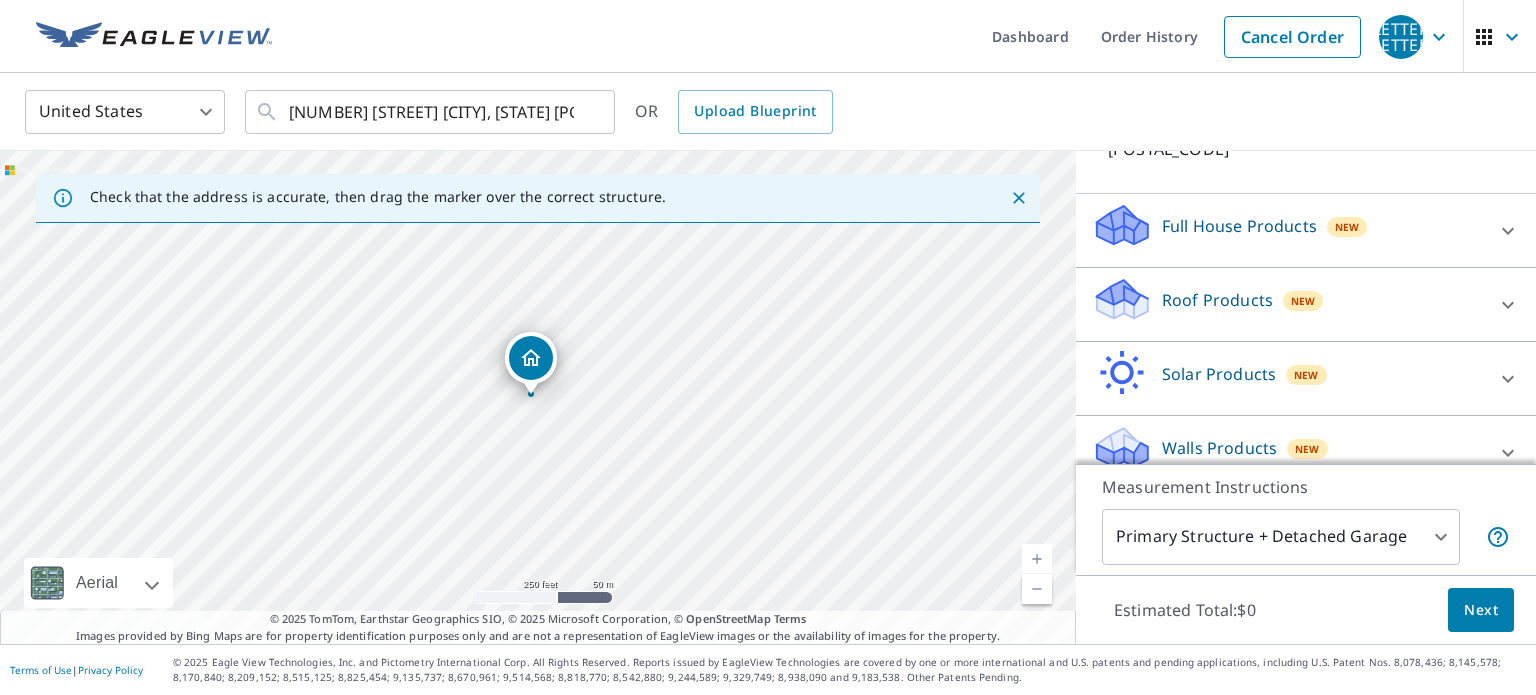 click on "New" at bounding box center [1347, 226] 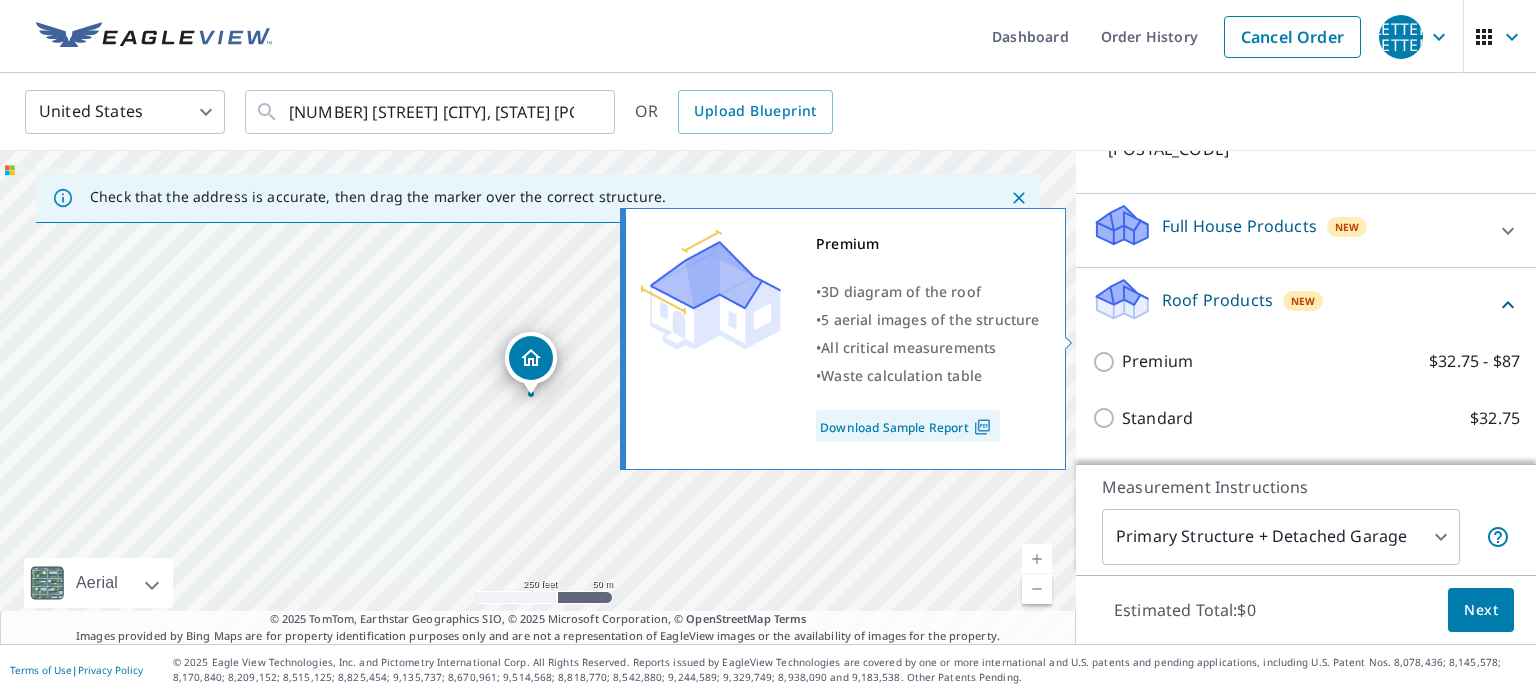 click on "Premium" at bounding box center (1157, 361) 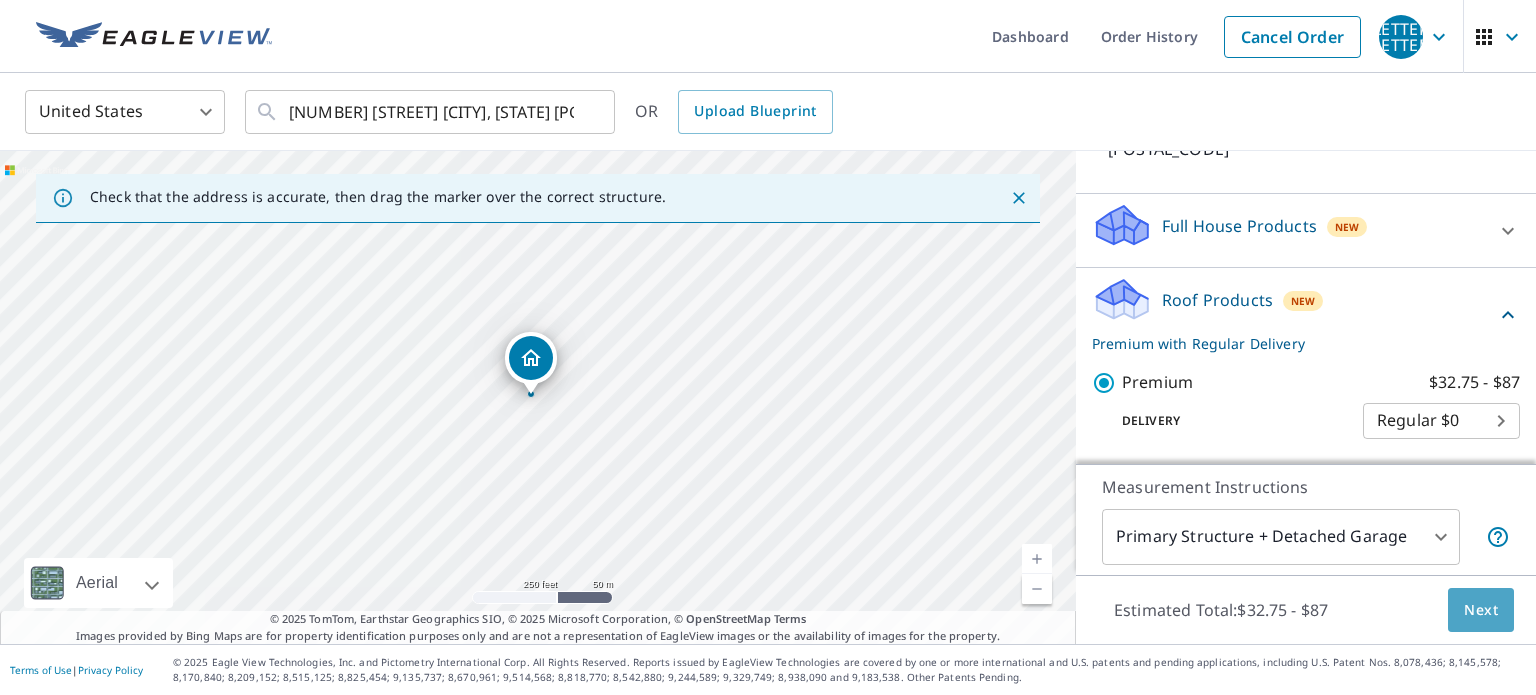 click on "Next" at bounding box center (1481, 610) 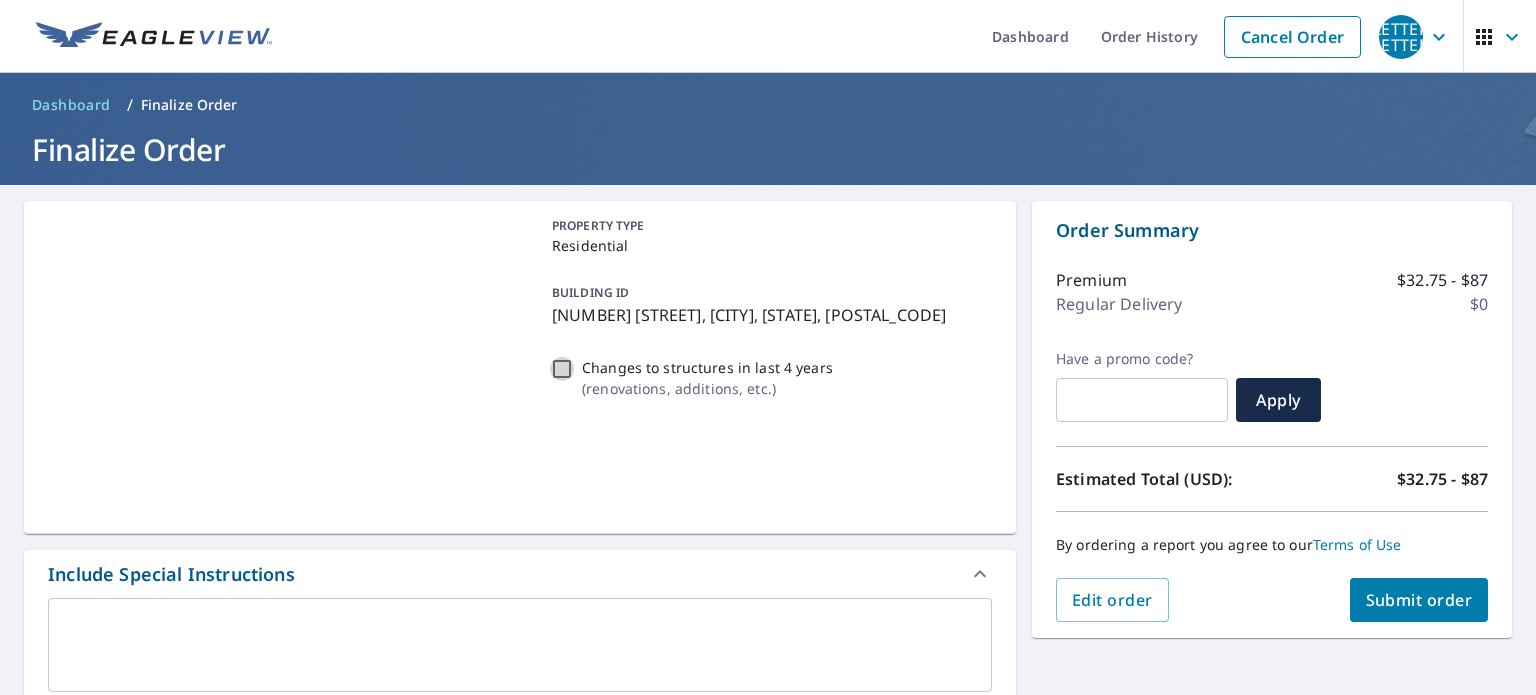 click on "Changes to structures in last 4 years ( renovations, additions, etc. )" at bounding box center [562, 369] 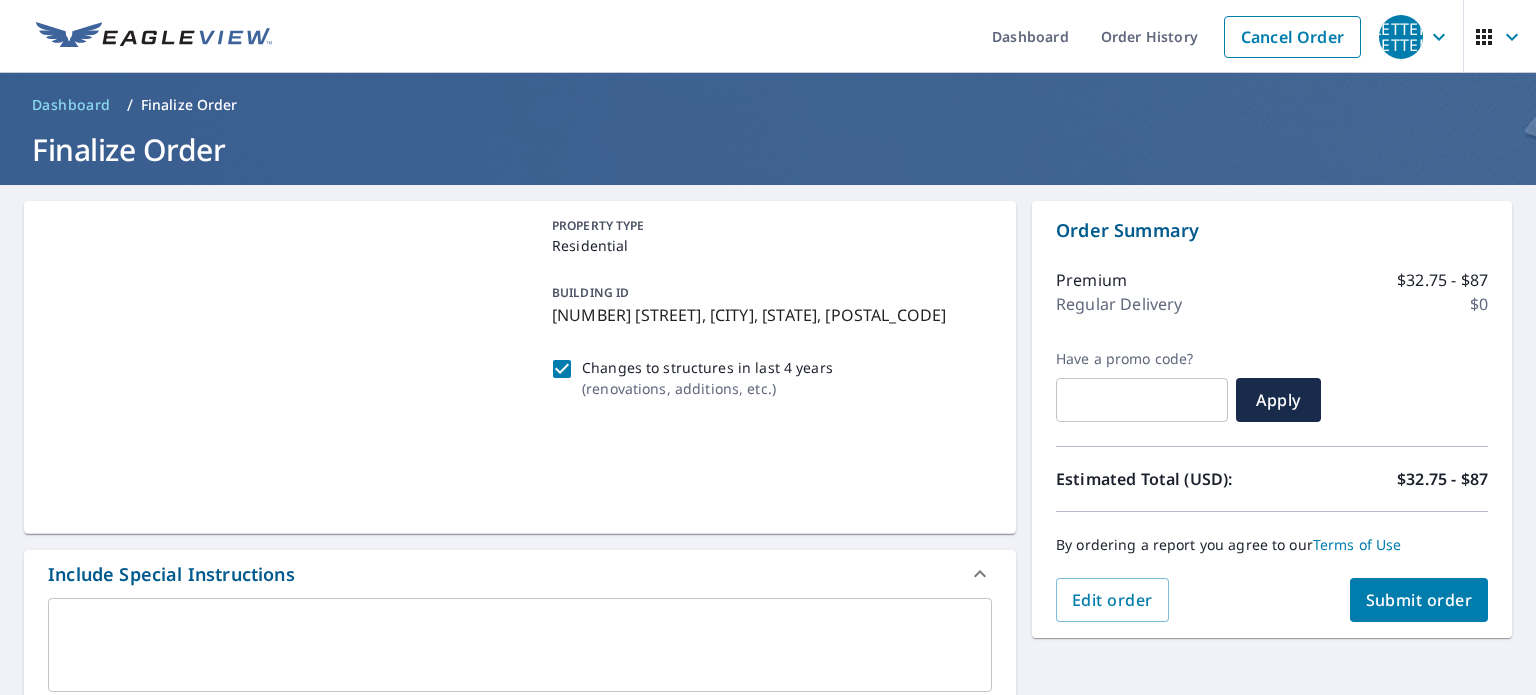 click on "Submit order" at bounding box center [1419, 600] 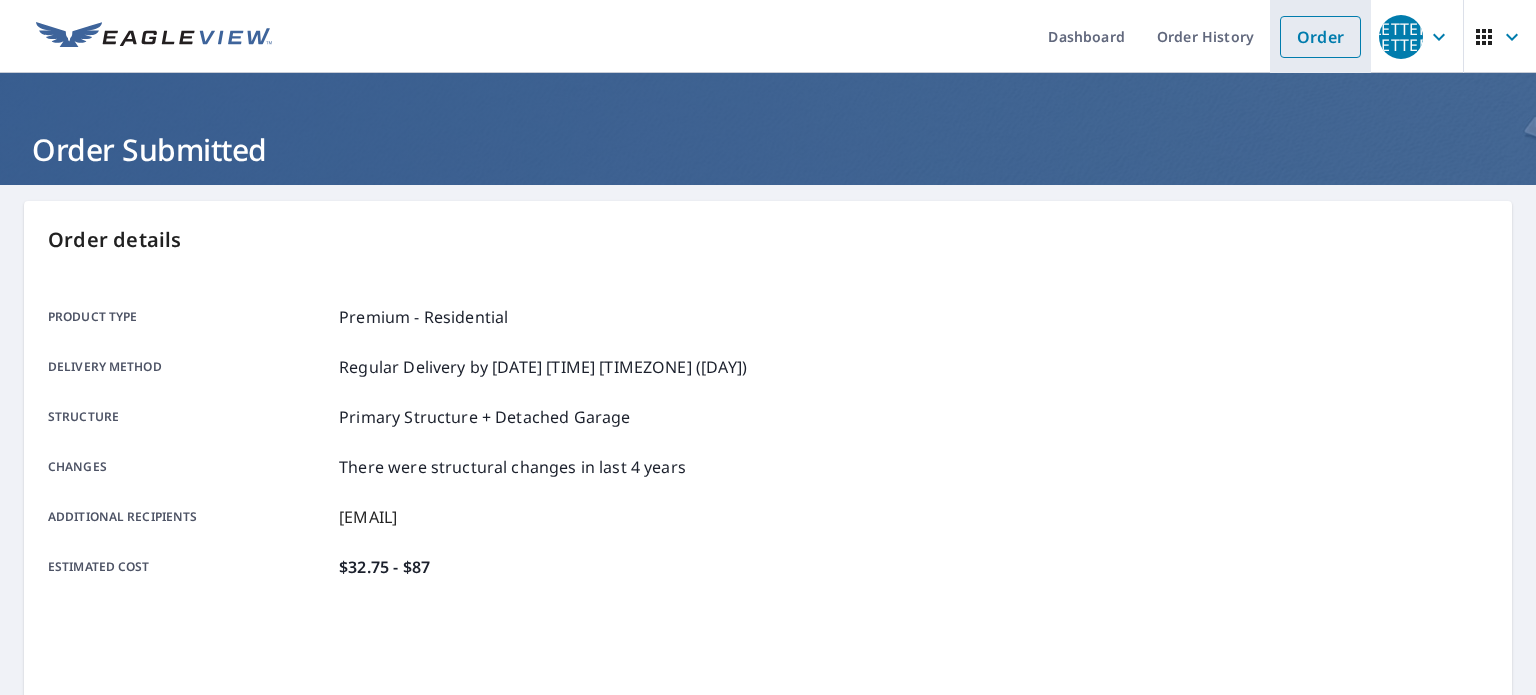 click on "Order" at bounding box center [1320, 37] 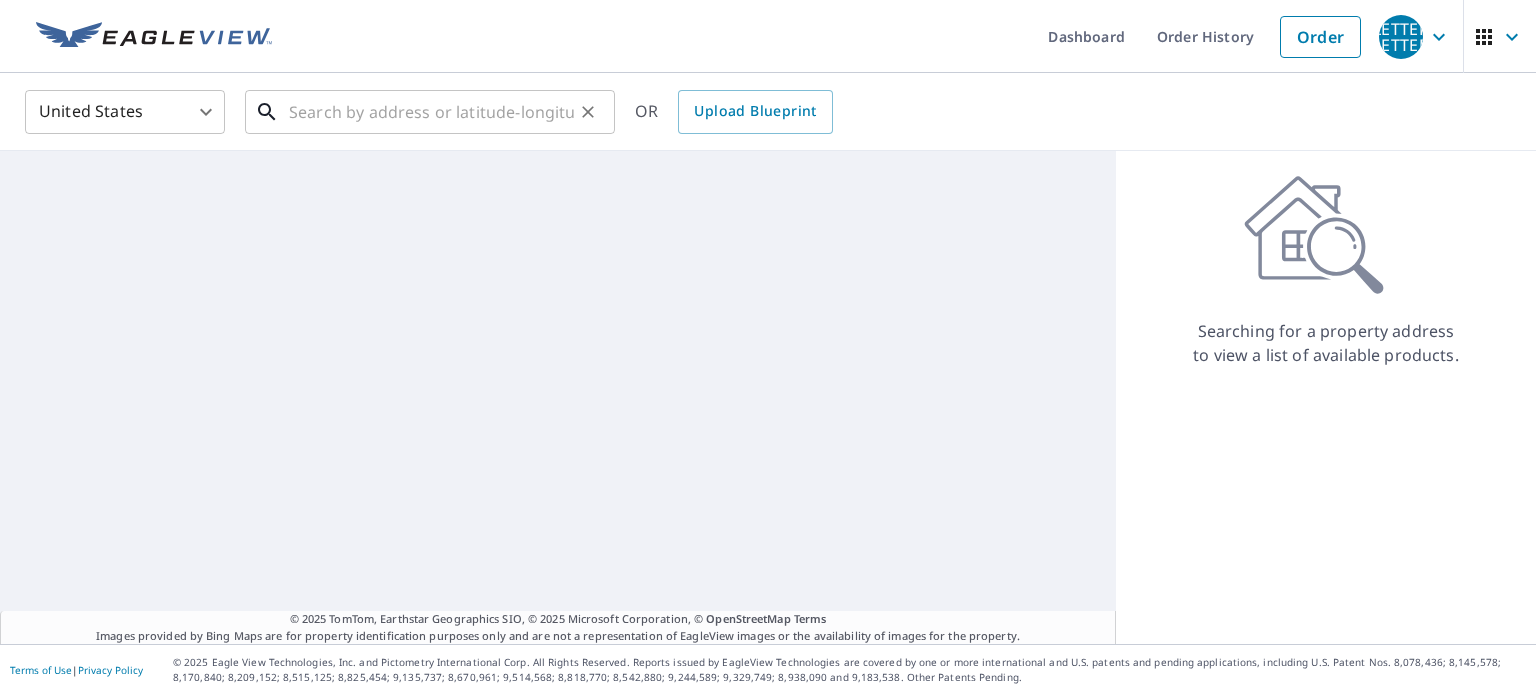 click at bounding box center (431, 112) 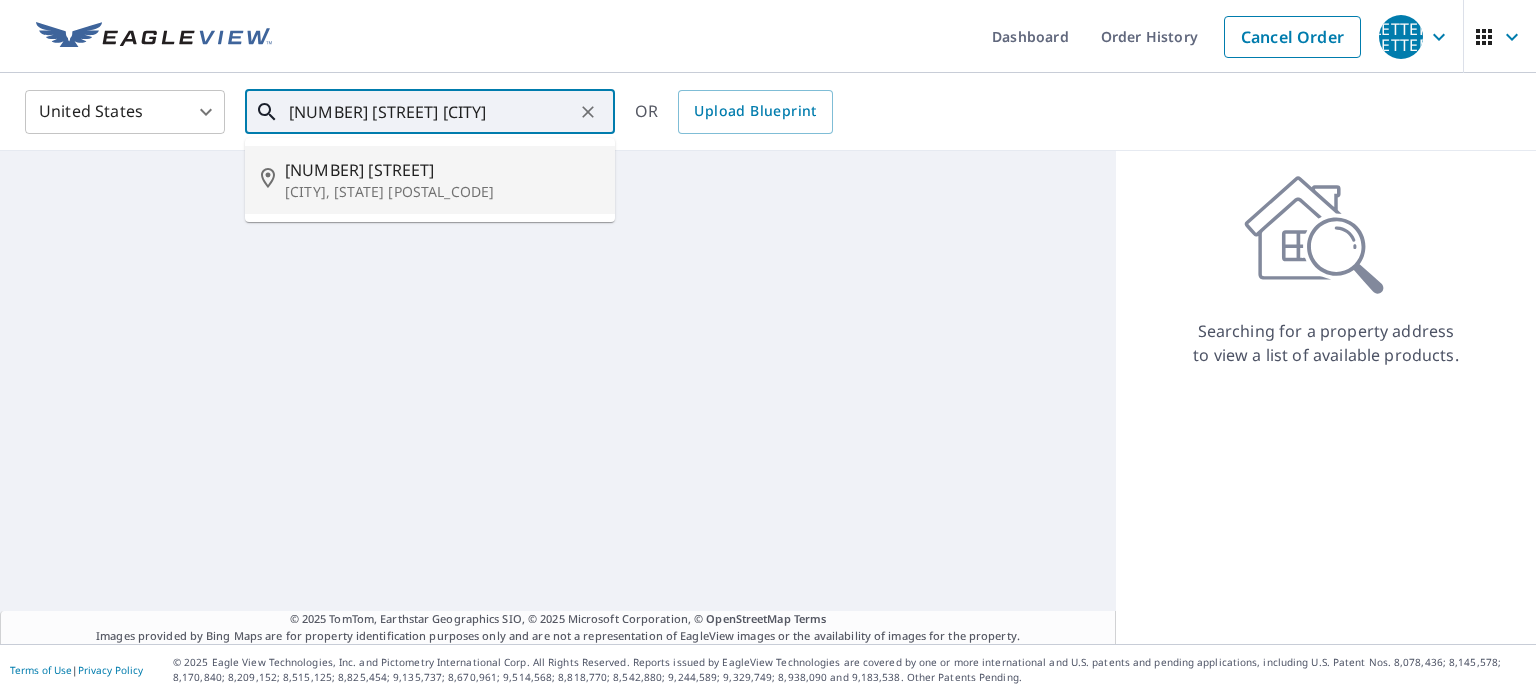 click on "[NUMBER] [STREET]" at bounding box center [442, 170] 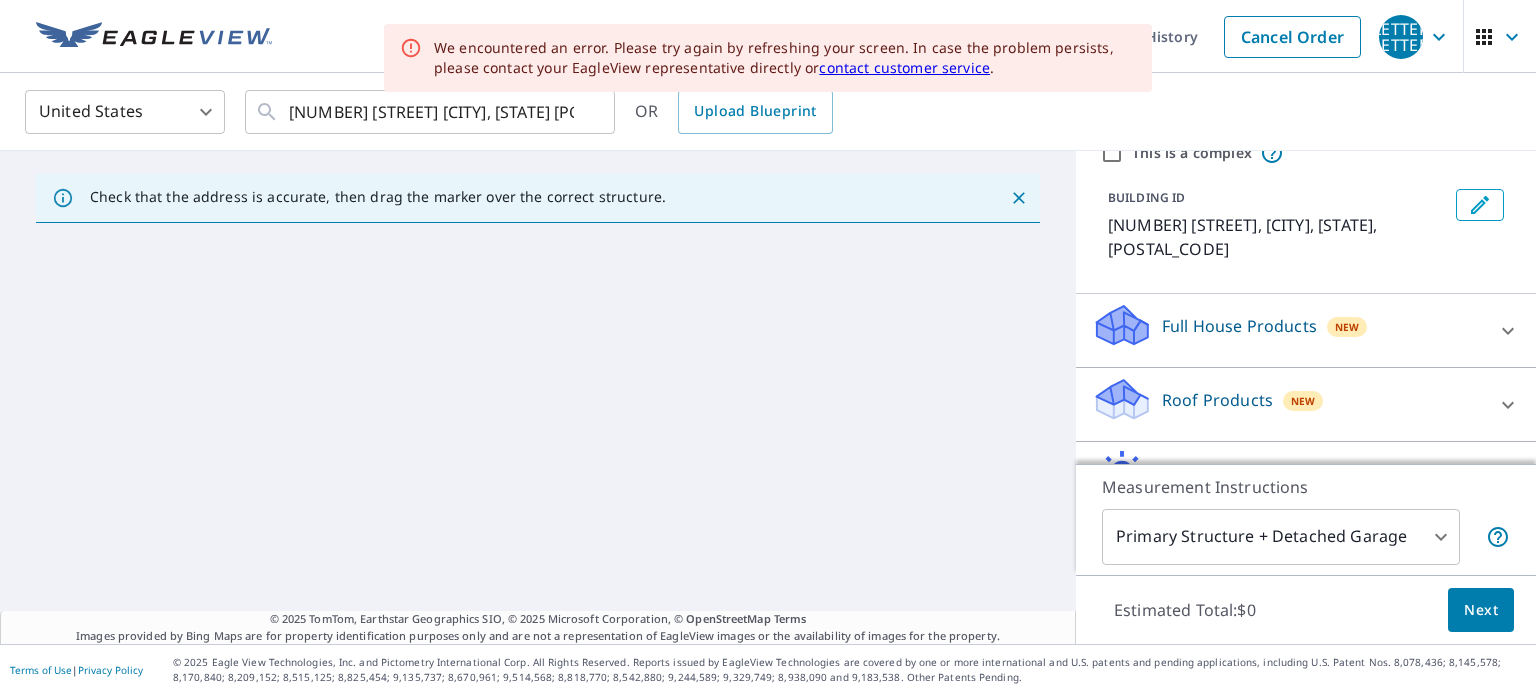 scroll, scrollTop: 95, scrollLeft: 0, axis: vertical 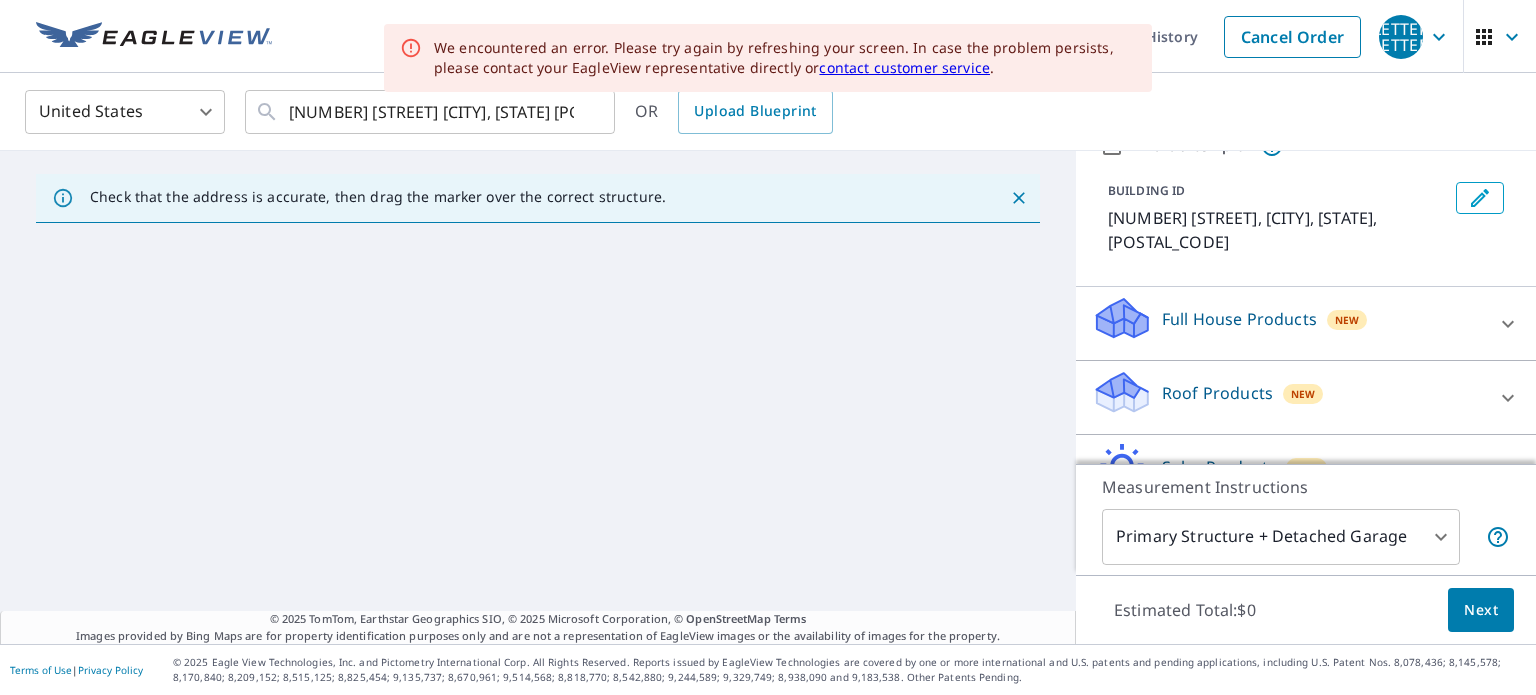 click on "Roof Products New" at bounding box center [1288, 323] 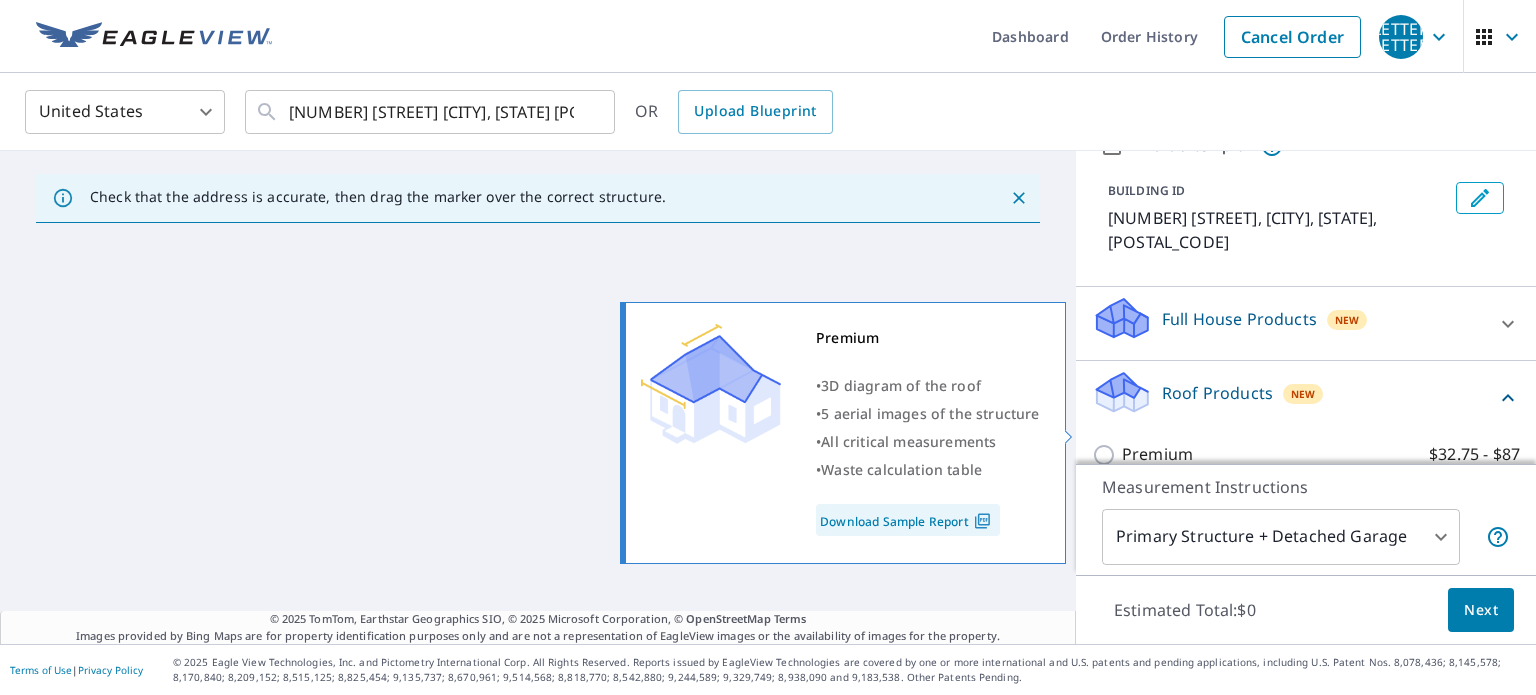 click on "Premium" at bounding box center [1157, 454] 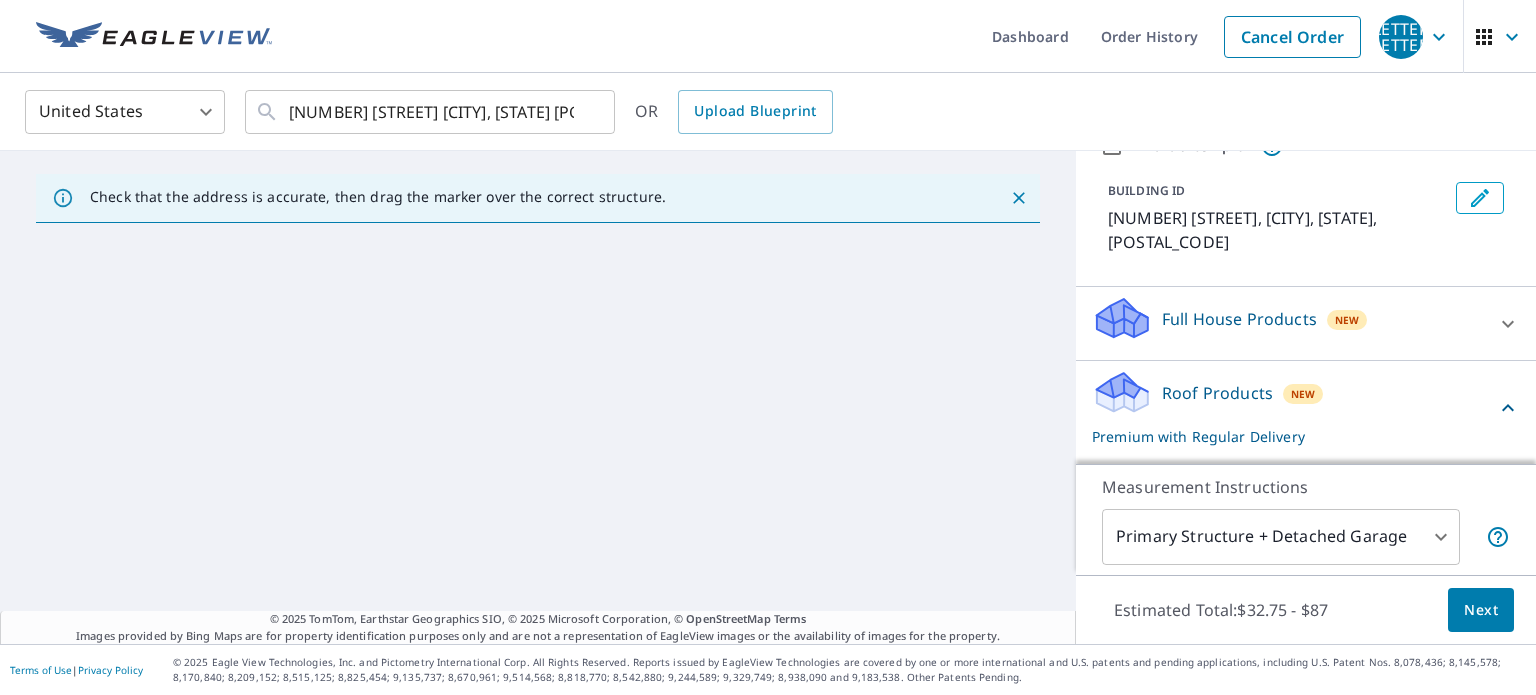 click on "Next" at bounding box center [1481, 610] 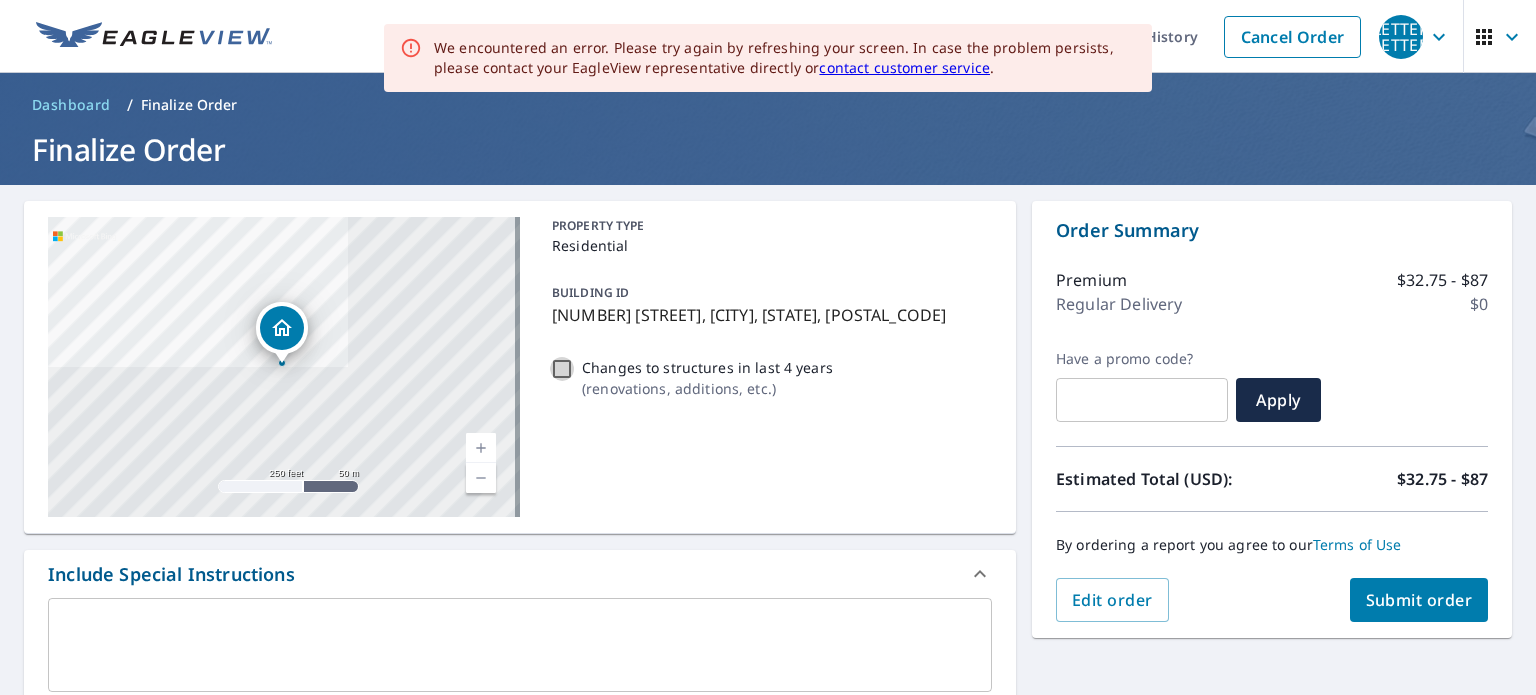 click on "Changes to structures in last 4 years ( renovations, additions, etc. )" at bounding box center [562, 369] 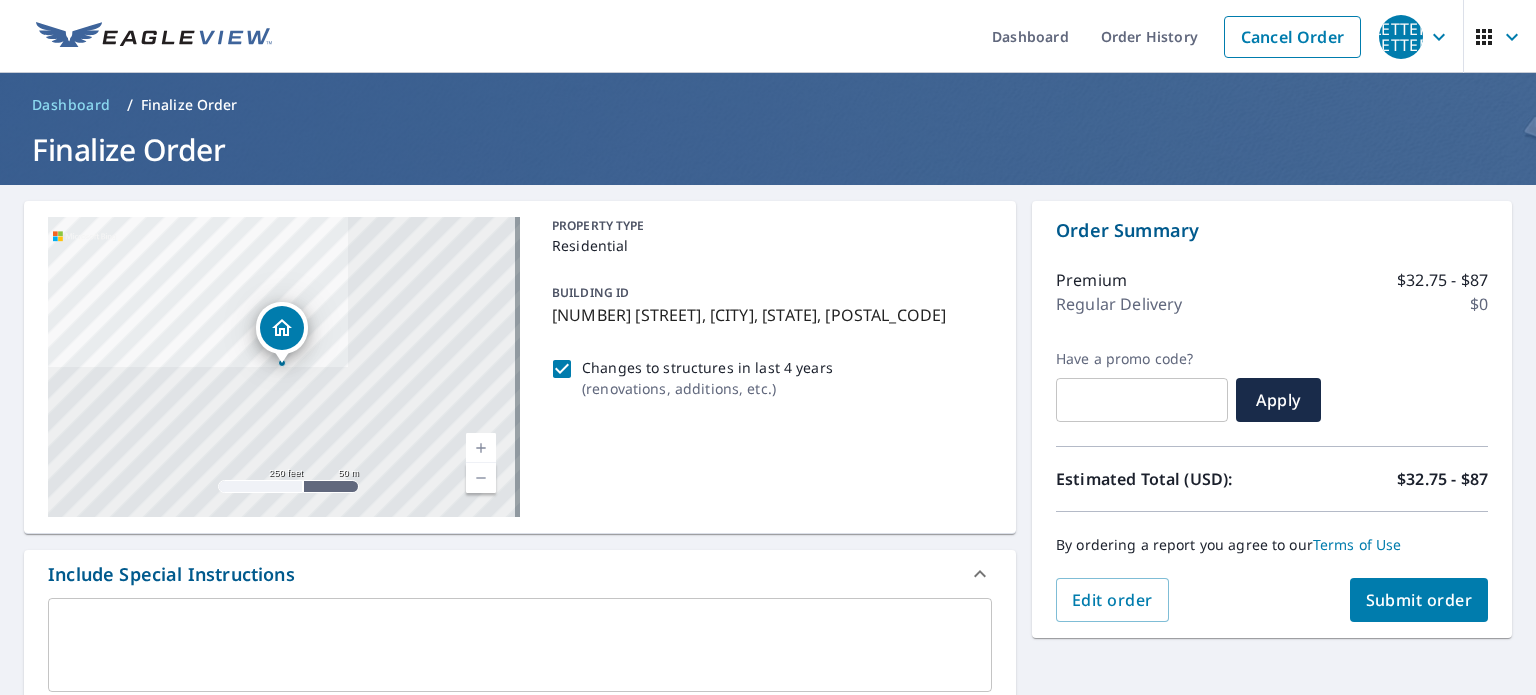 click on "Submit order" at bounding box center (1419, 600) 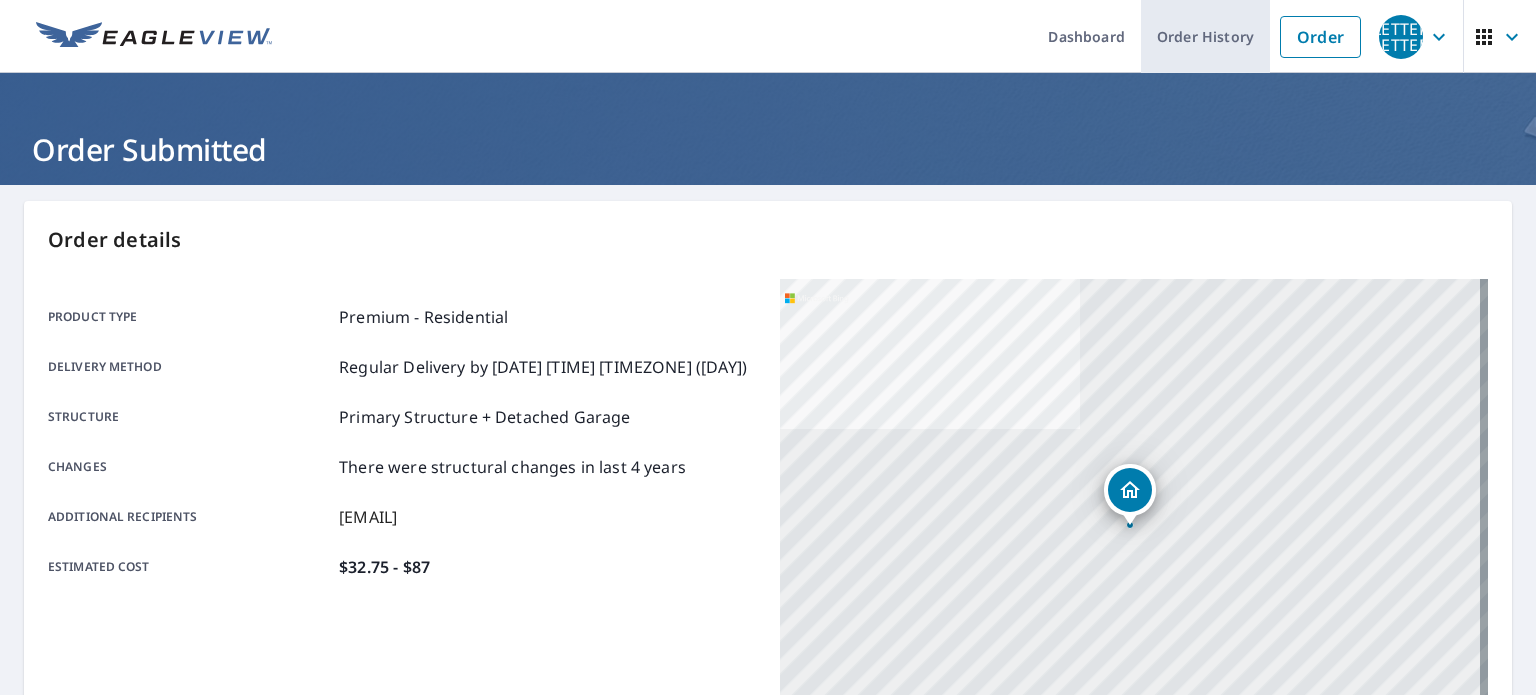 click on "Order History" at bounding box center (1205, 36) 